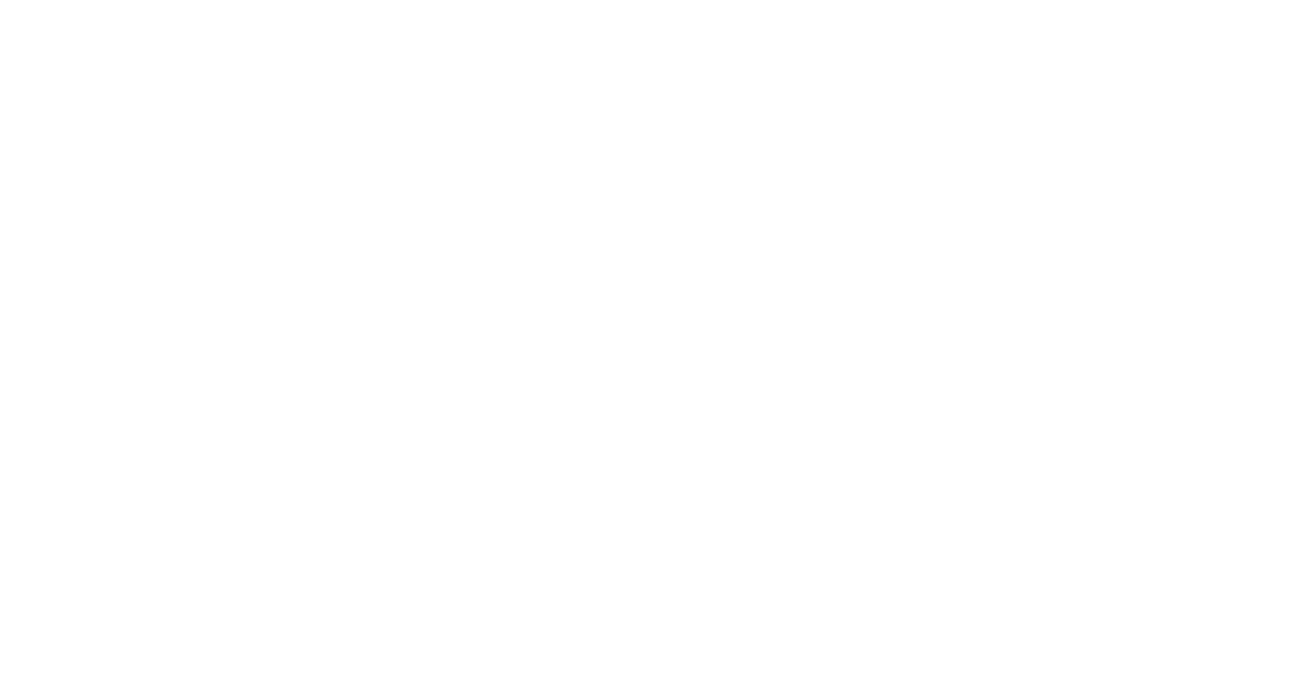 scroll, scrollTop: 0, scrollLeft: 0, axis: both 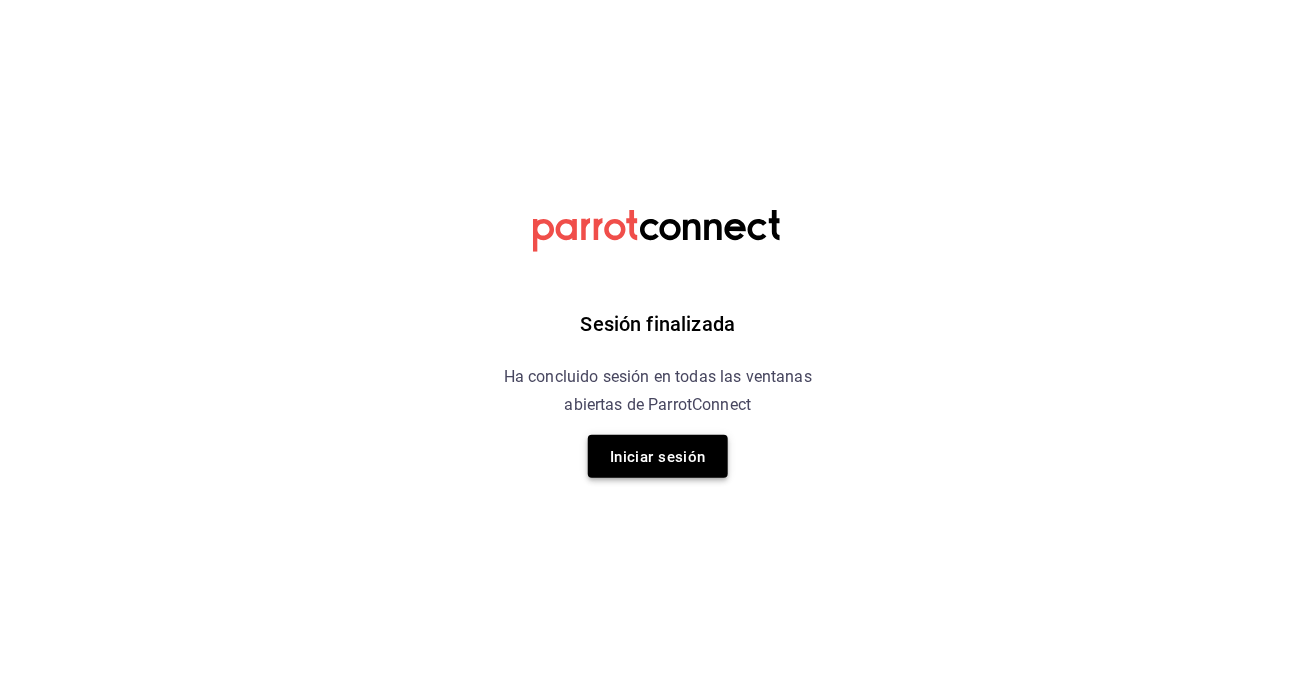 click on "Iniciar sesión" at bounding box center (658, 457) 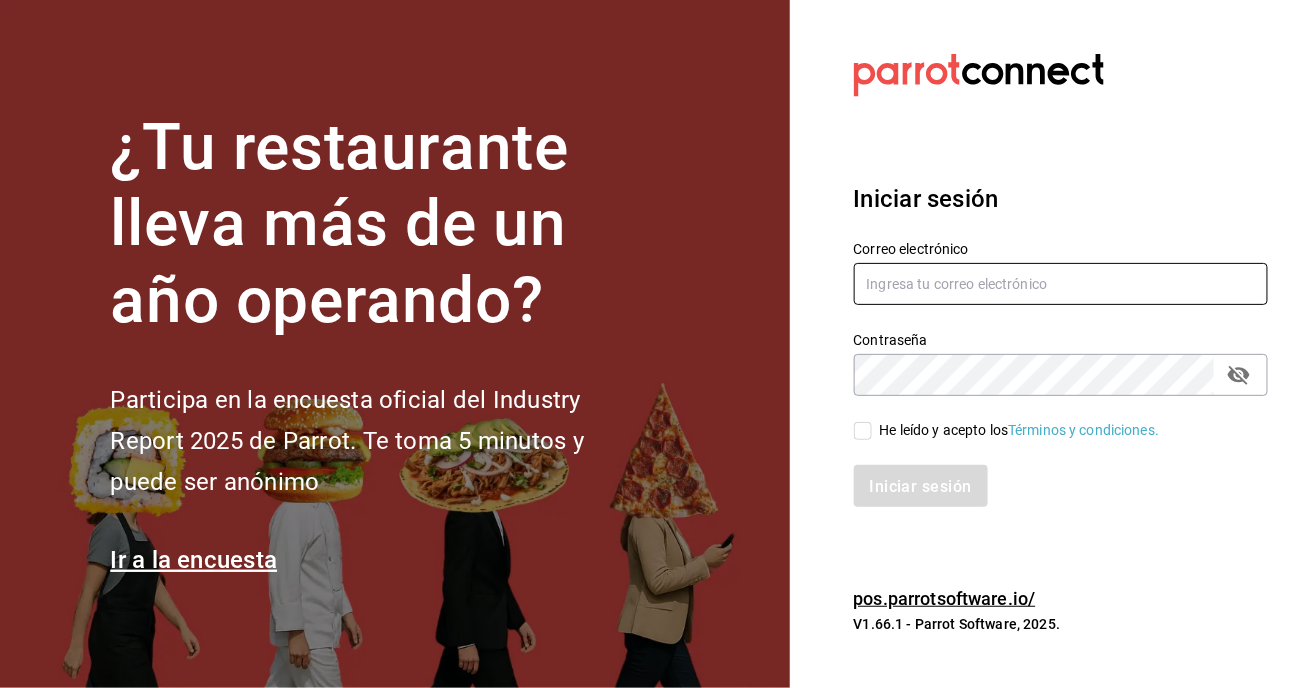 click at bounding box center (1061, 284) 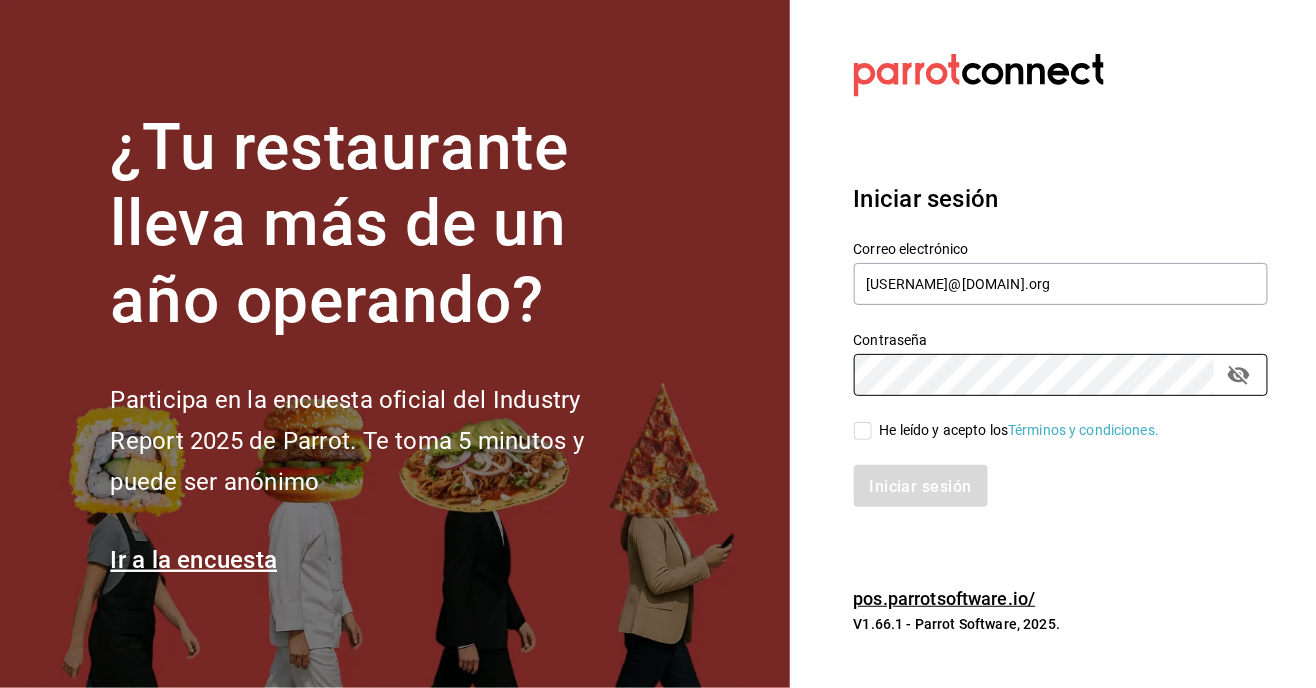 click on "He leído y acepto los  Términos y condiciones." at bounding box center (863, 431) 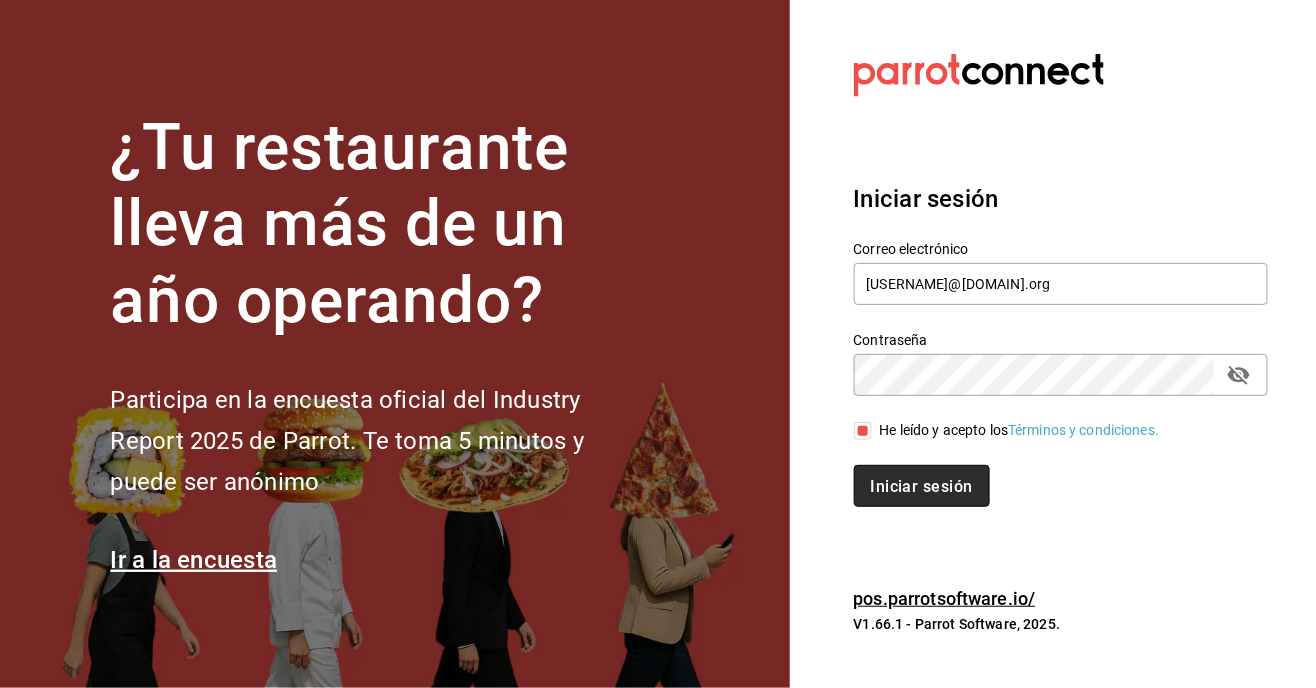 click on "Iniciar sesión" at bounding box center (922, 486) 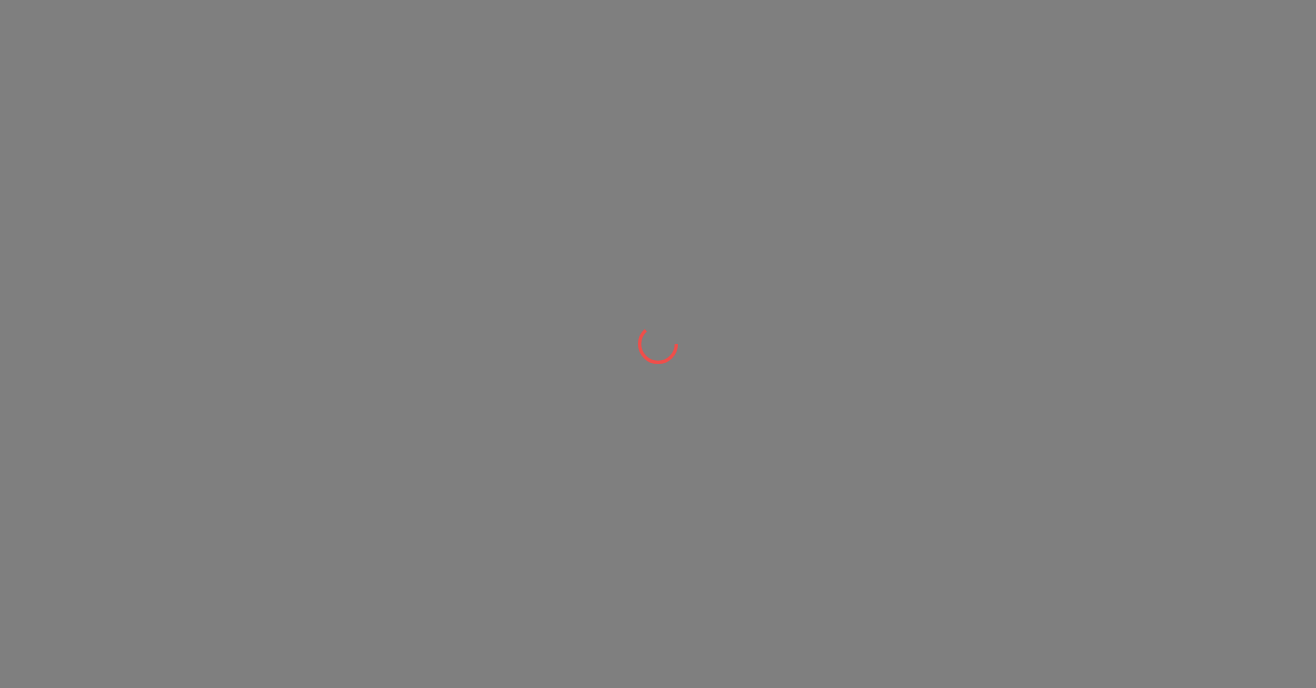 scroll, scrollTop: 0, scrollLeft: 0, axis: both 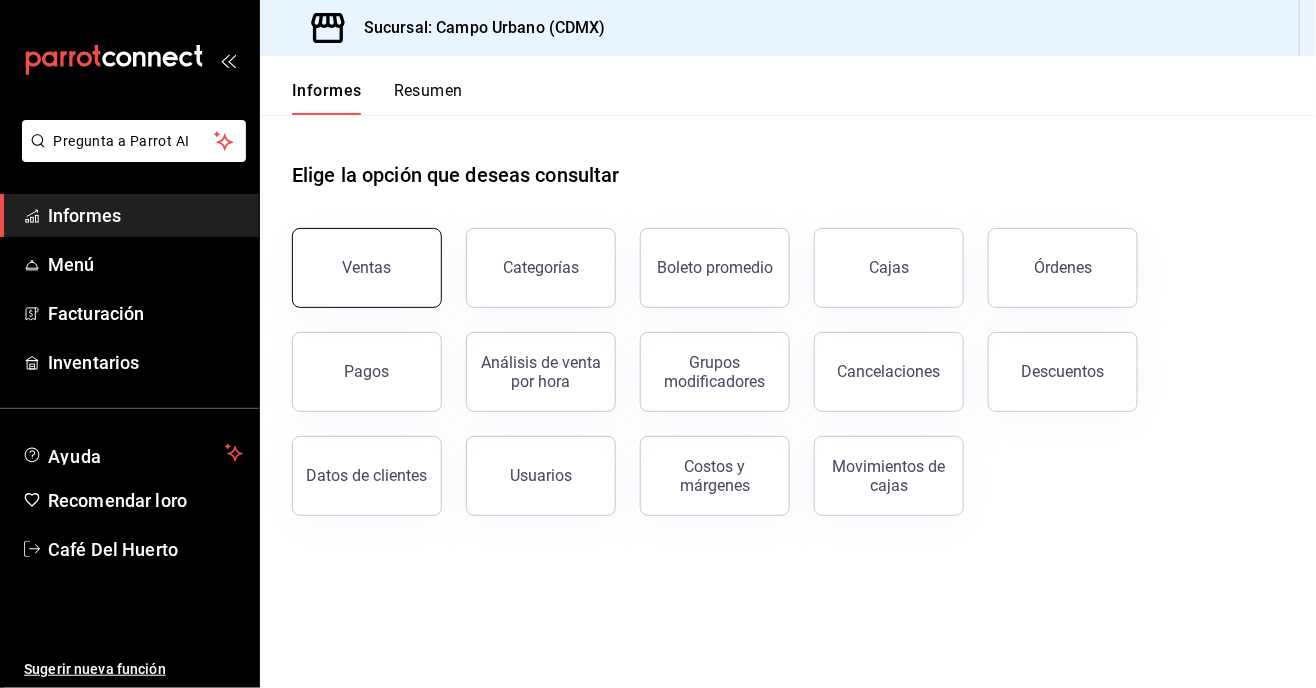 click on "Ventas" at bounding box center (367, 268) 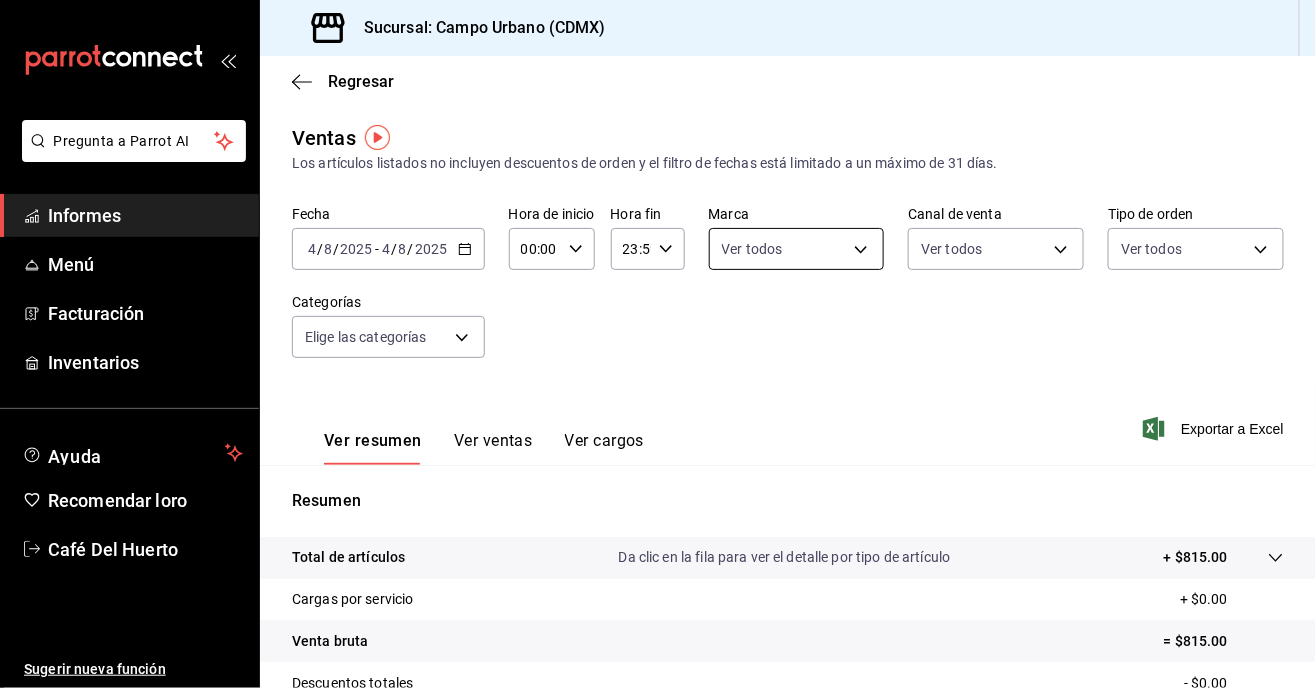 click on "Pregunta a Parrot AI Informes   Menú   Facturación   Inventarios   Ayuda Recomendar loro   Café Del Huerto   Sugerir nueva función   Sucursal: [LOCATION] Regresar Ventas Los artículos listados no incluyen descuentos de orden y el filtro de fechas está limitado a un máximo de 31 días. Fecha [DATE] [DATE] - [DATE] [DATE] Hora de inicio 00:00 Hora de inicio Hora fin 23:59 Hora fin Marca Ver todos Canal de venta Ver todos Tipo de orden Ver todos Categorías Elige las categorías Ver resumen Ver ventas Ver cargos Exportar a Excel Resumen Total de artículos Da clic en la fila para ver el detalle por tipo de artículo + $815.00 Cargas por servicio + $0.00 Venta bruta = $815.00 Descuentos totales - $0.00 Certificados de regalo - $0.00 Venta total = $815.00 Impuestos - $112.41 Venta neta = $702.59 Texto original Valora esta traducción Tu opinión servirá para ayudar a mejorar el Traductor de Google Pregunta a Parrot AI Informes   Menú   Facturación   Inventarios   Ayuda" at bounding box center (658, 344) 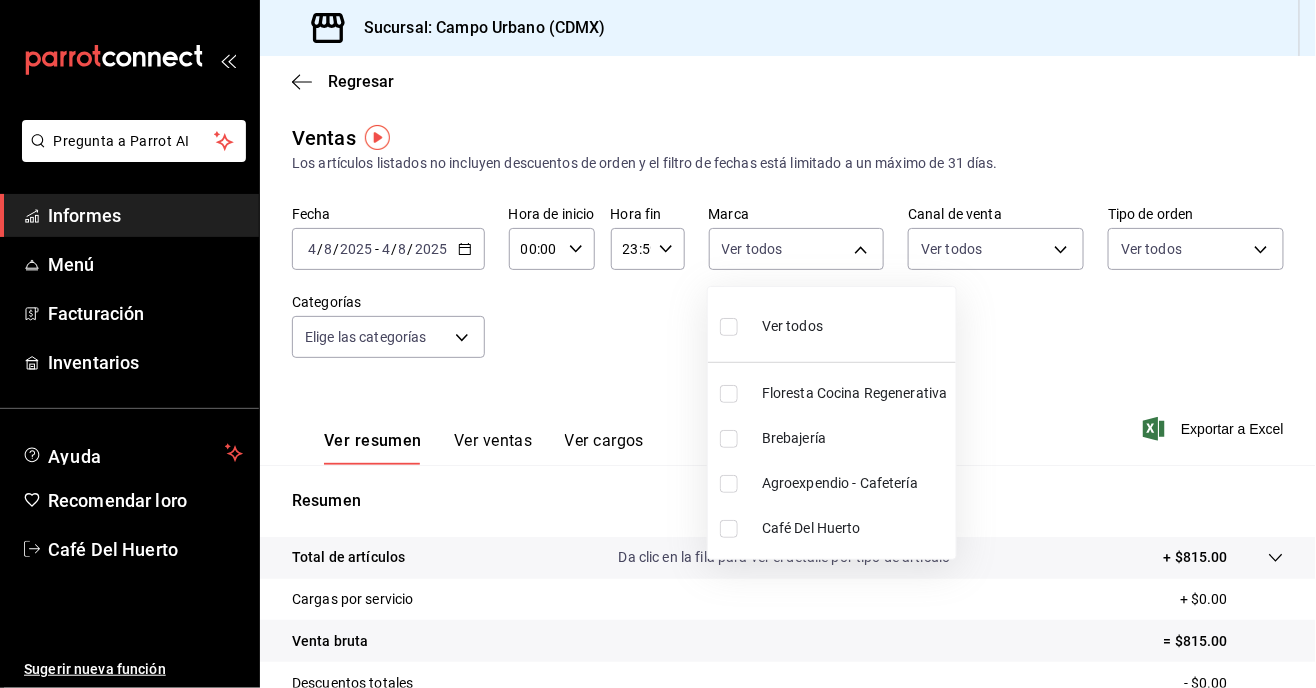 click at bounding box center [729, 484] 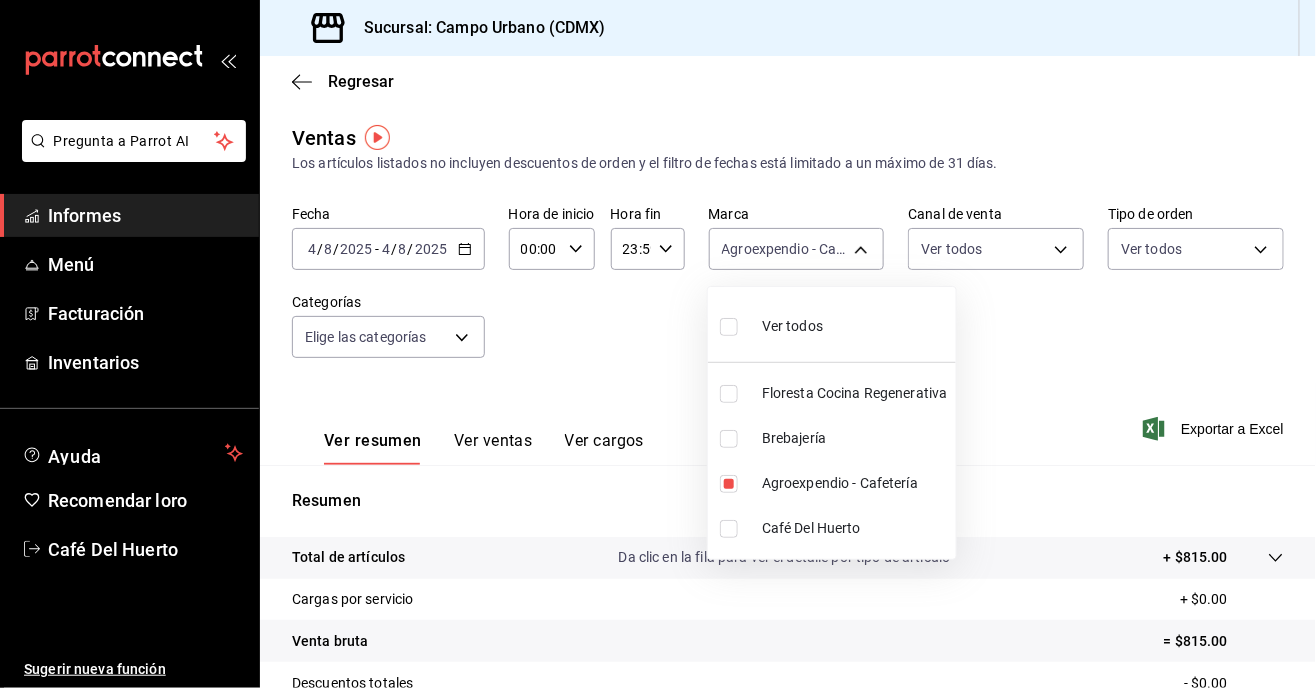 click at bounding box center (658, 344) 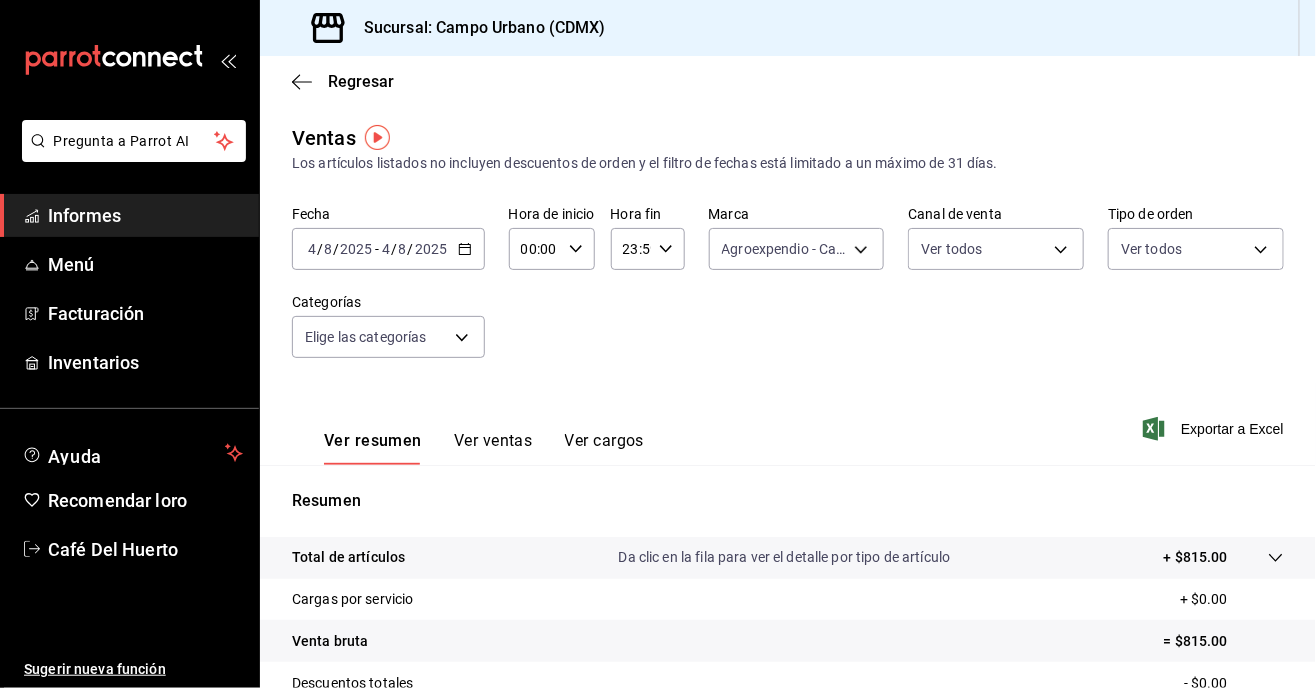 click on "2025" at bounding box center [431, 249] 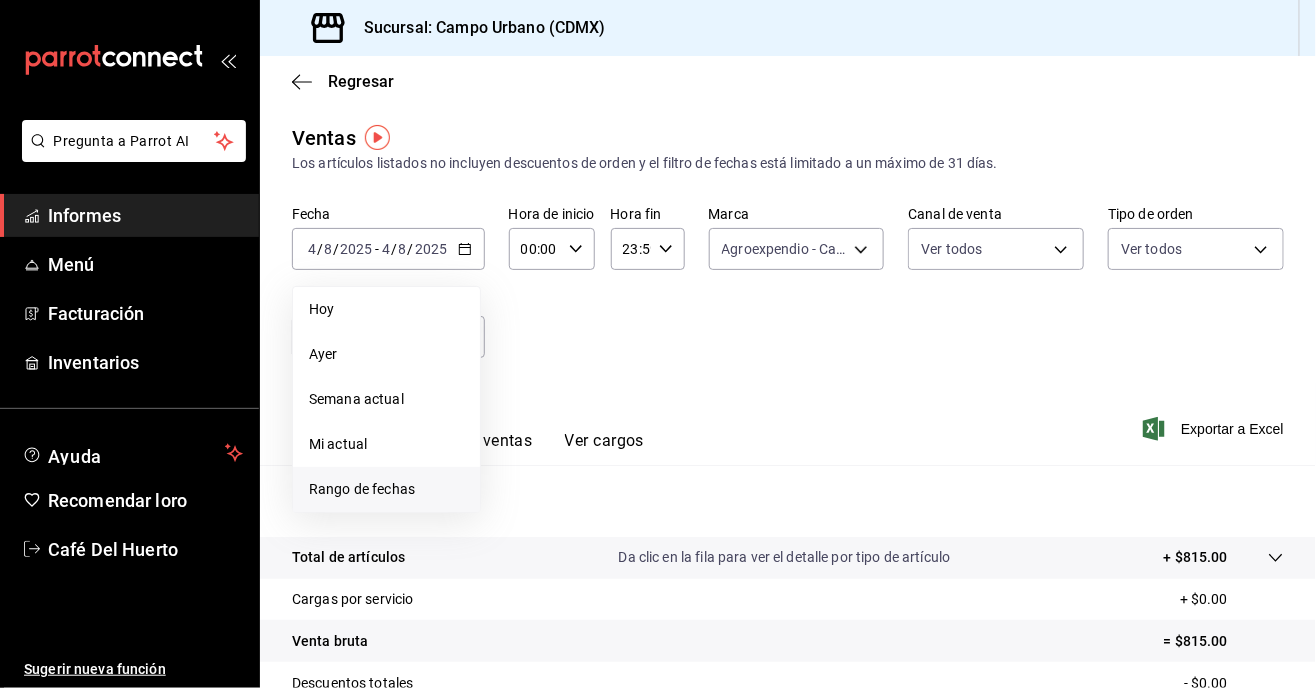 click on "Rango de fechas" at bounding box center (386, 489) 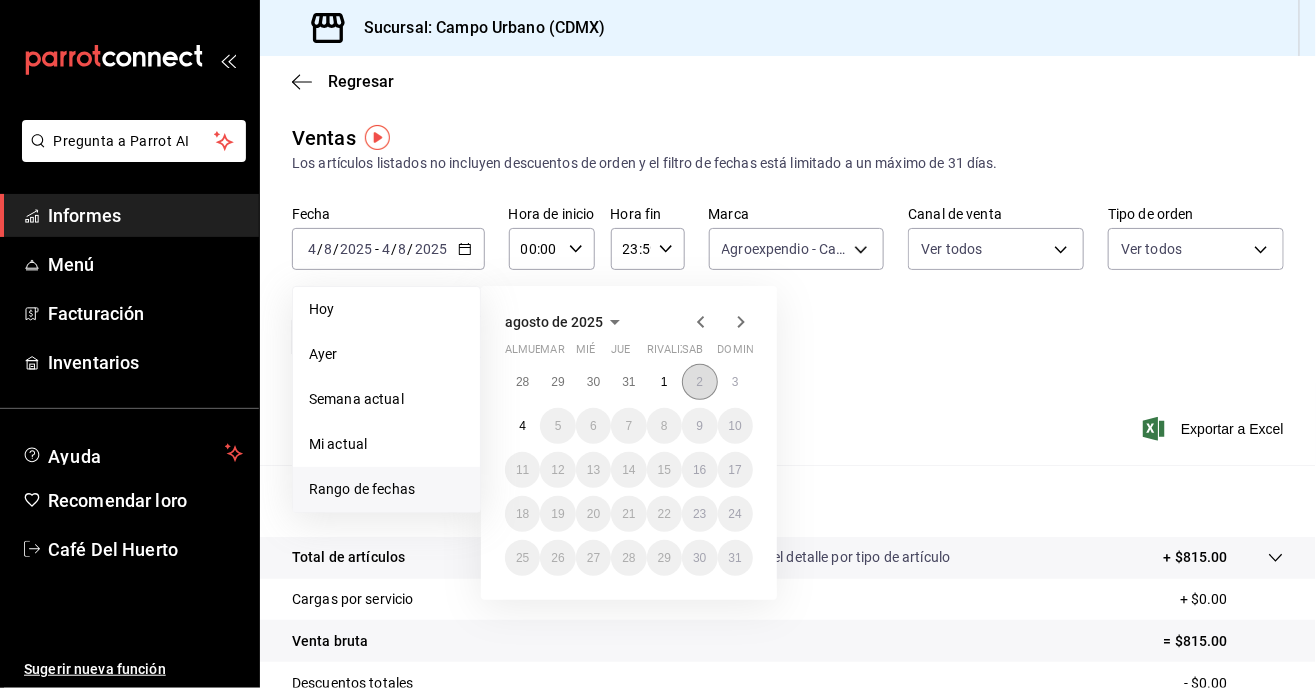 click on "2" at bounding box center (699, 382) 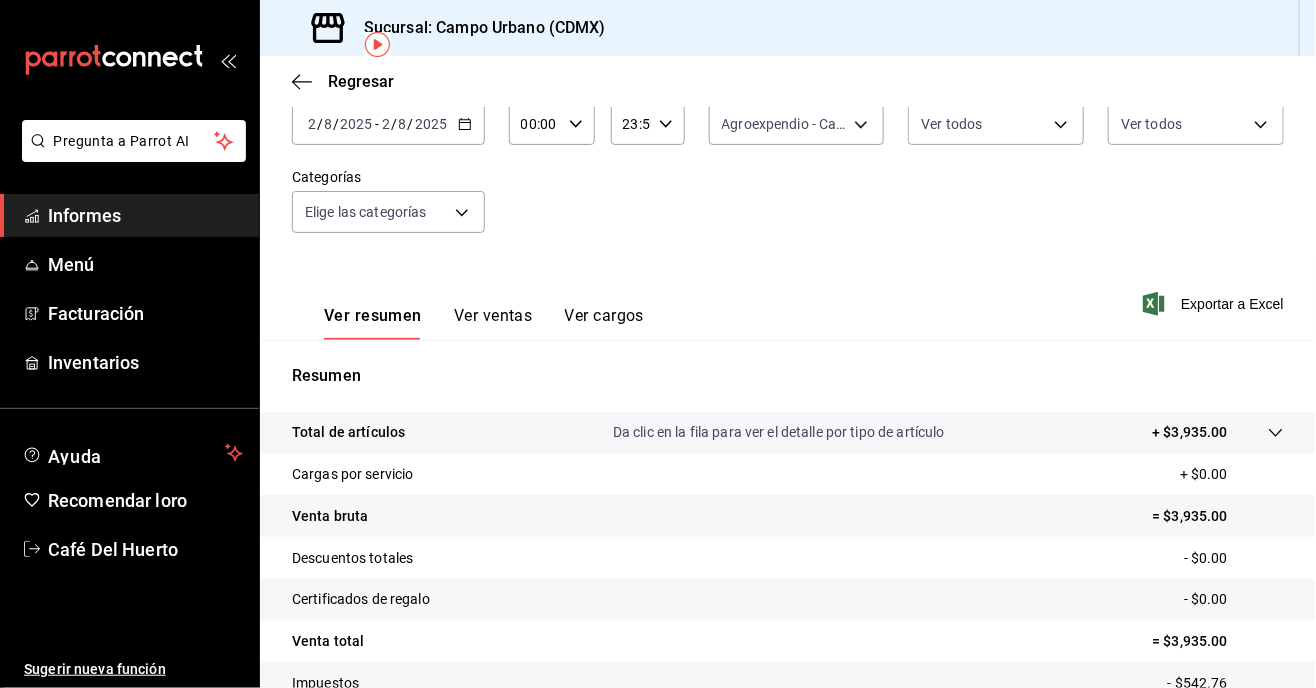 scroll, scrollTop: 175, scrollLeft: 0, axis: vertical 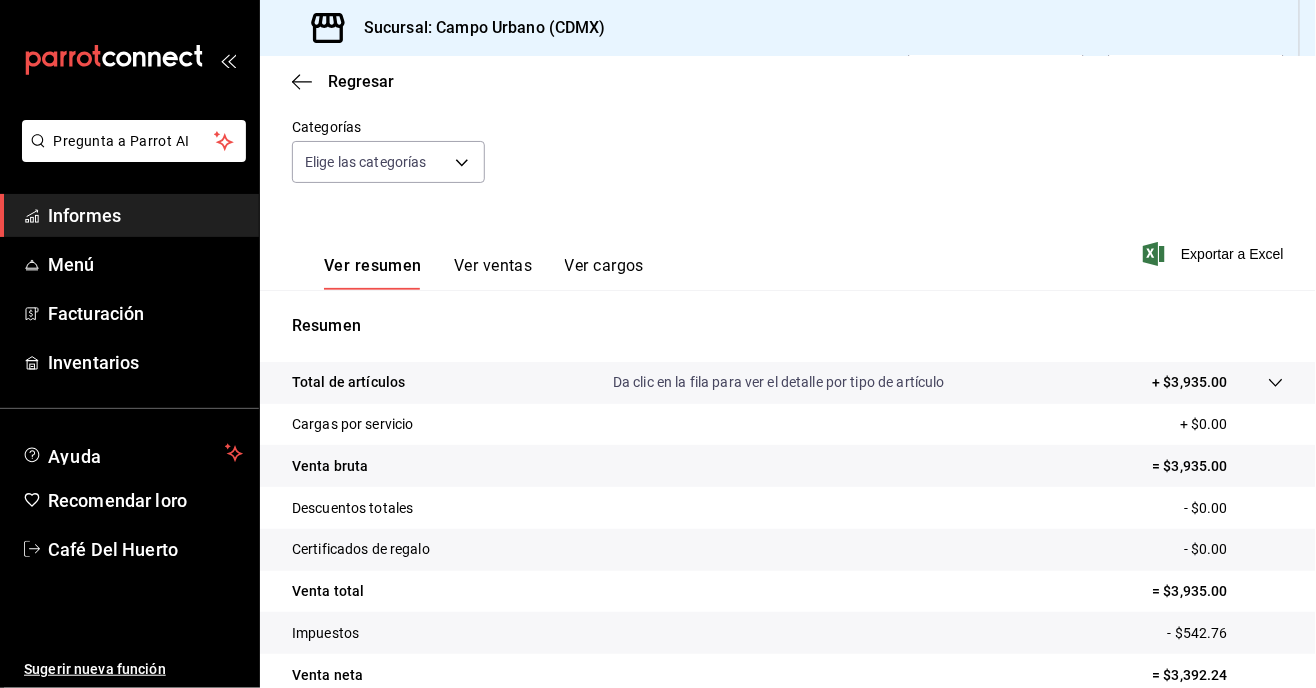 click on "Ver ventas" at bounding box center [493, 265] 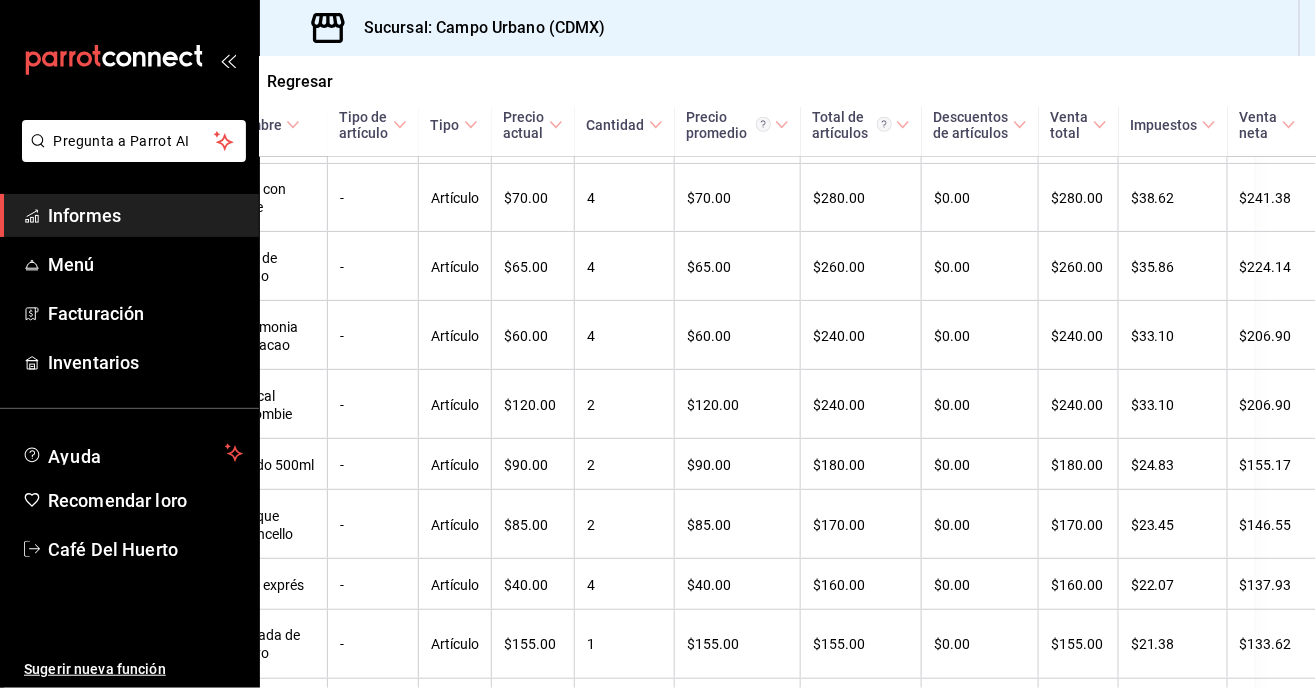 scroll, scrollTop: 0, scrollLeft: 0, axis: both 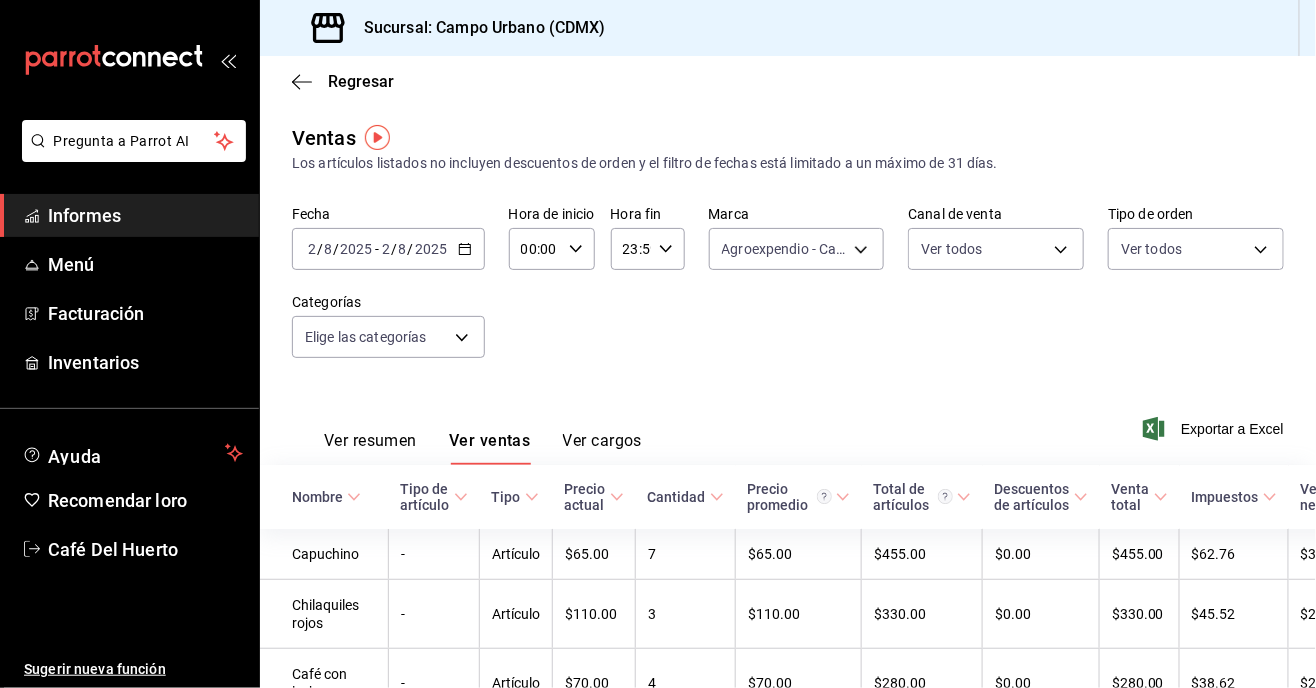 click on "Ver resumen" at bounding box center [370, 447] 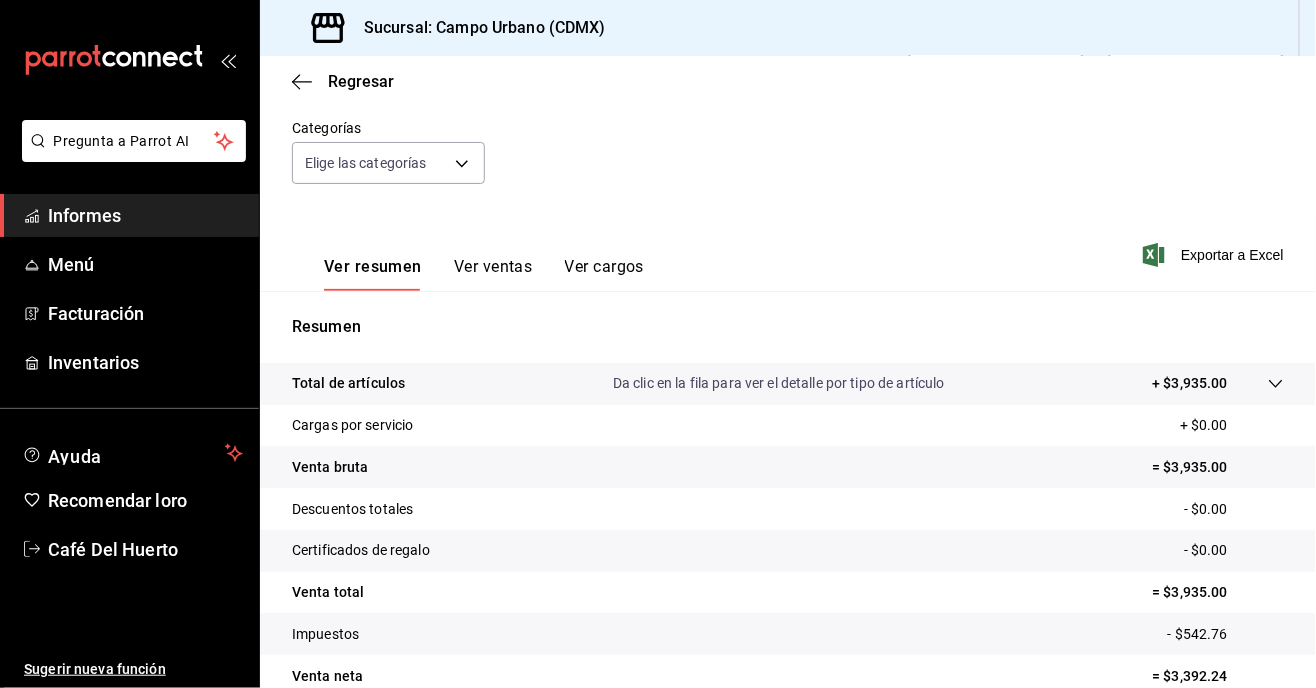 scroll, scrollTop: 175, scrollLeft: 0, axis: vertical 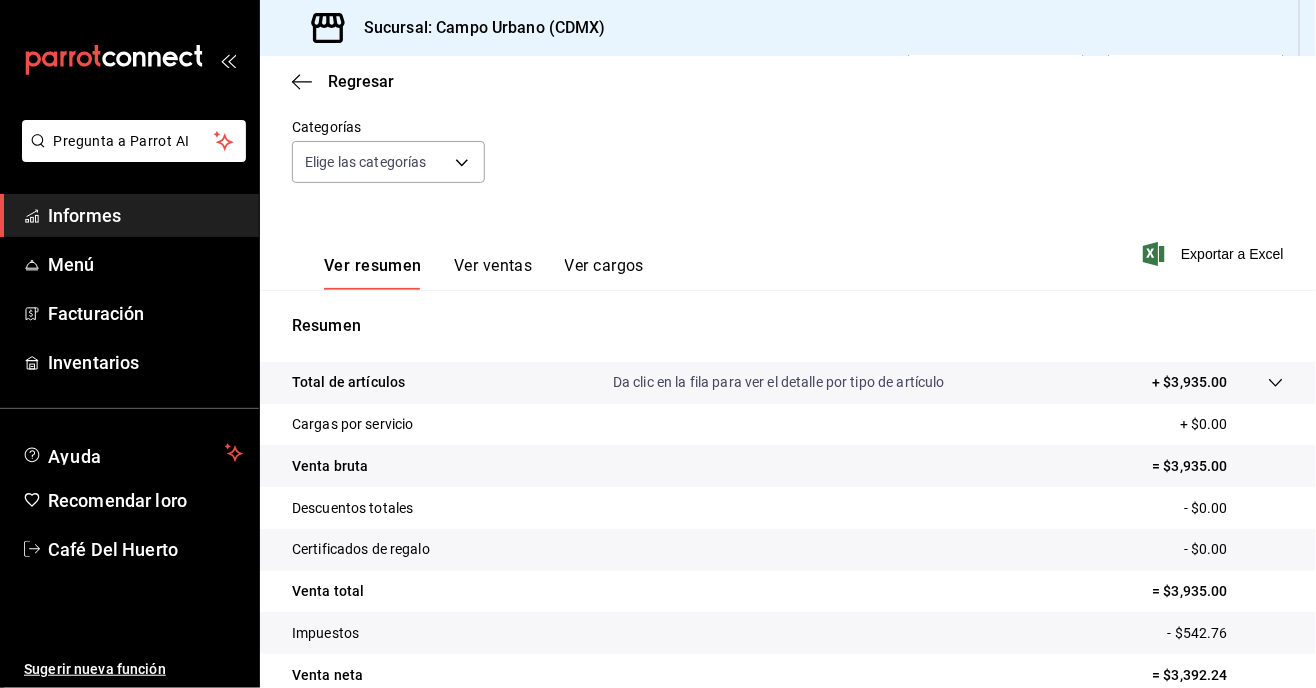 click on "Da clic en la fila para ver el detalle por tipo de artículo" at bounding box center [779, 382] 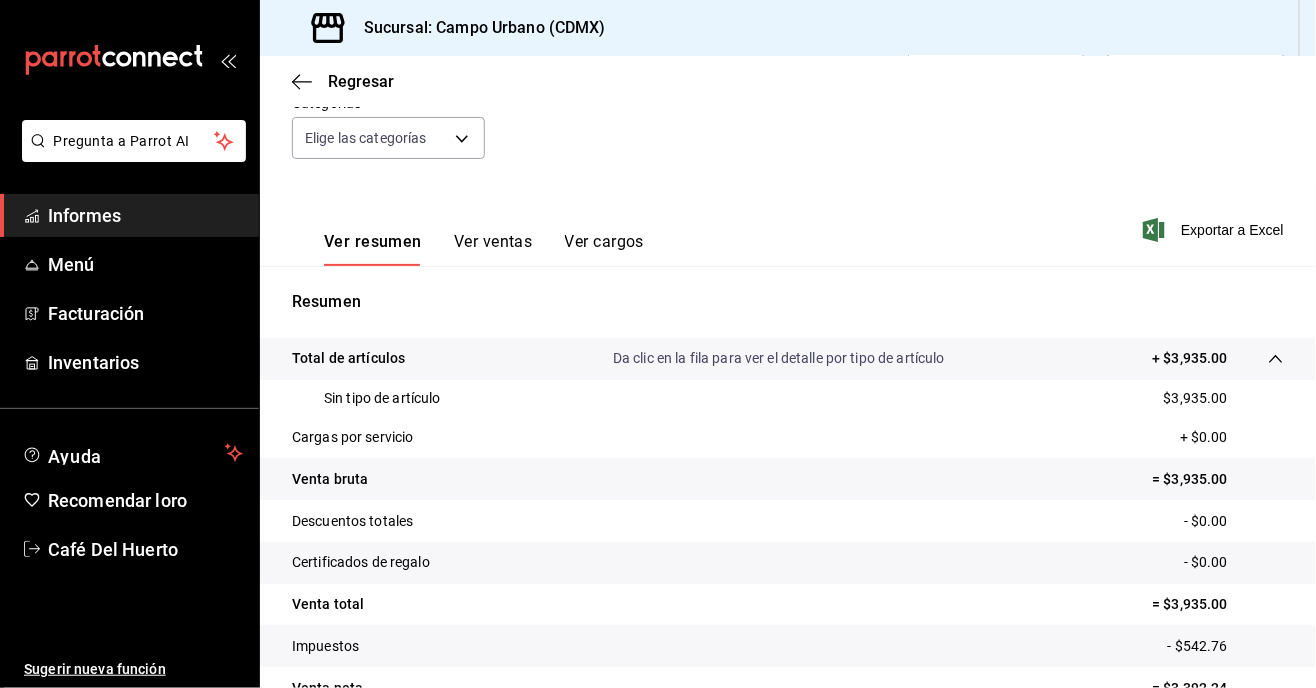 scroll, scrollTop: 212, scrollLeft: 0, axis: vertical 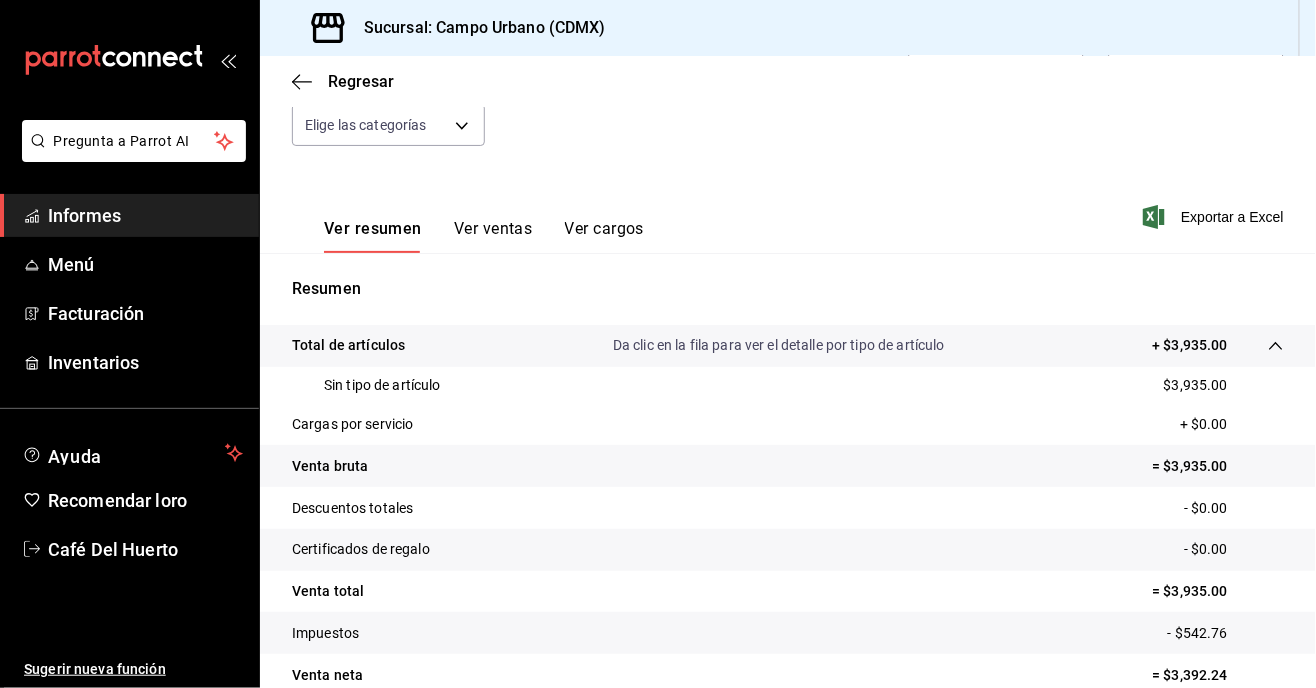 click on "Venta bruta = $3,935.00" at bounding box center (788, 466) 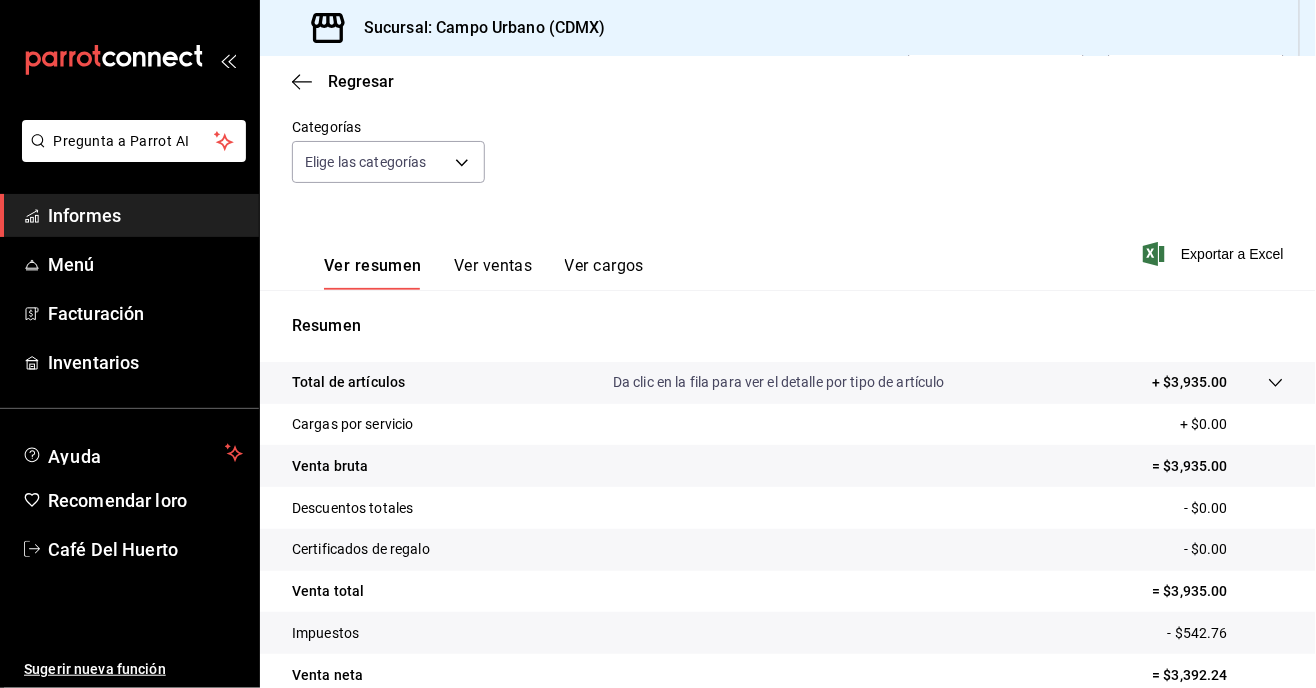 click on "Total de artículos" at bounding box center [348, 382] 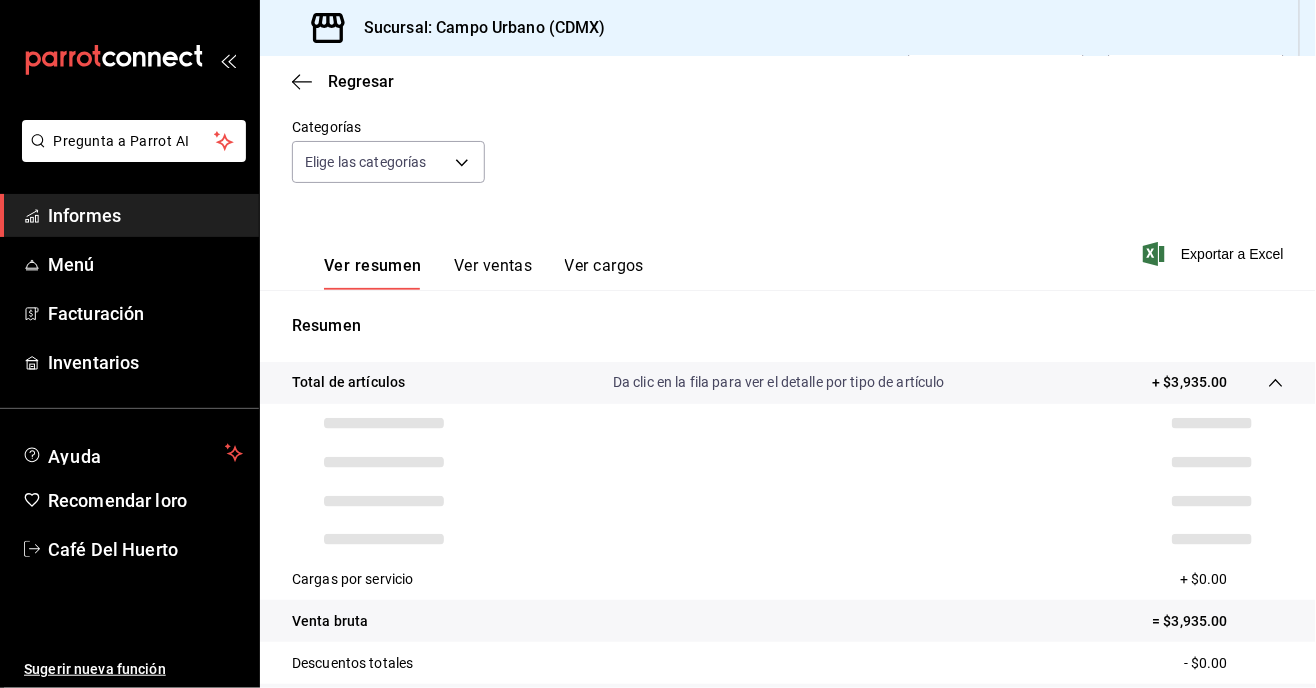 scroll, scrollTop: 212, scrollLeft: 0, axis: vertical 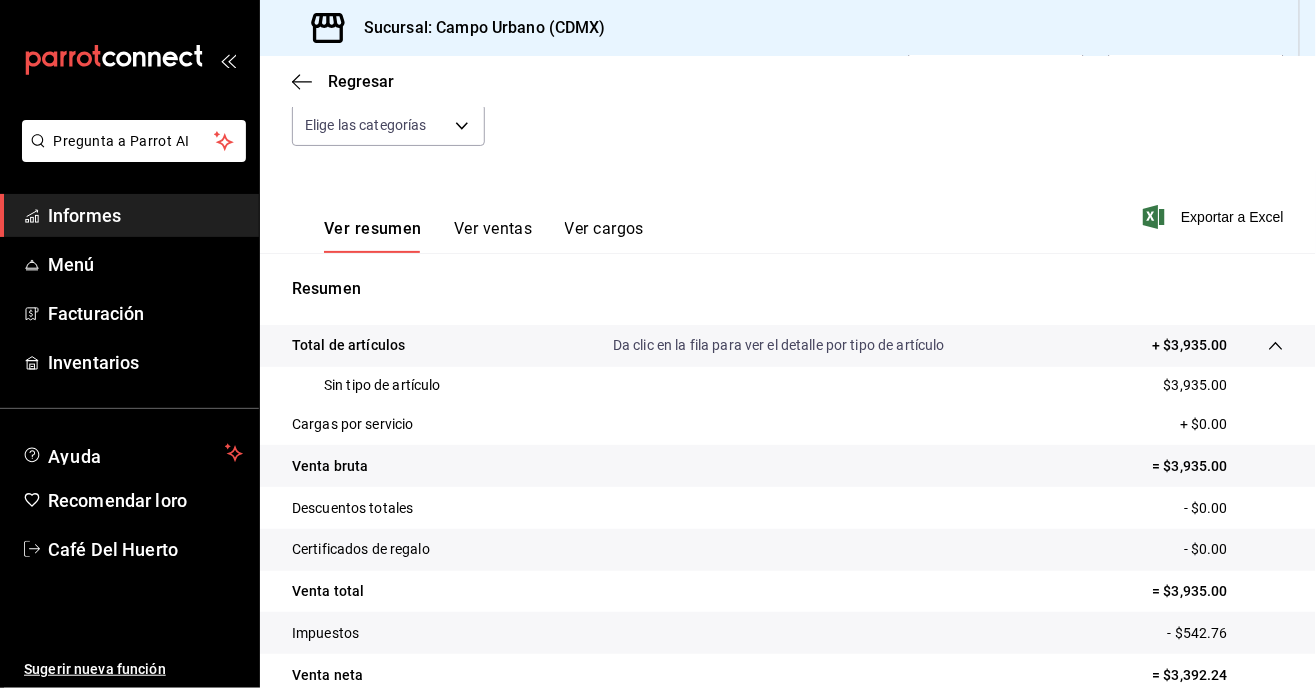 click 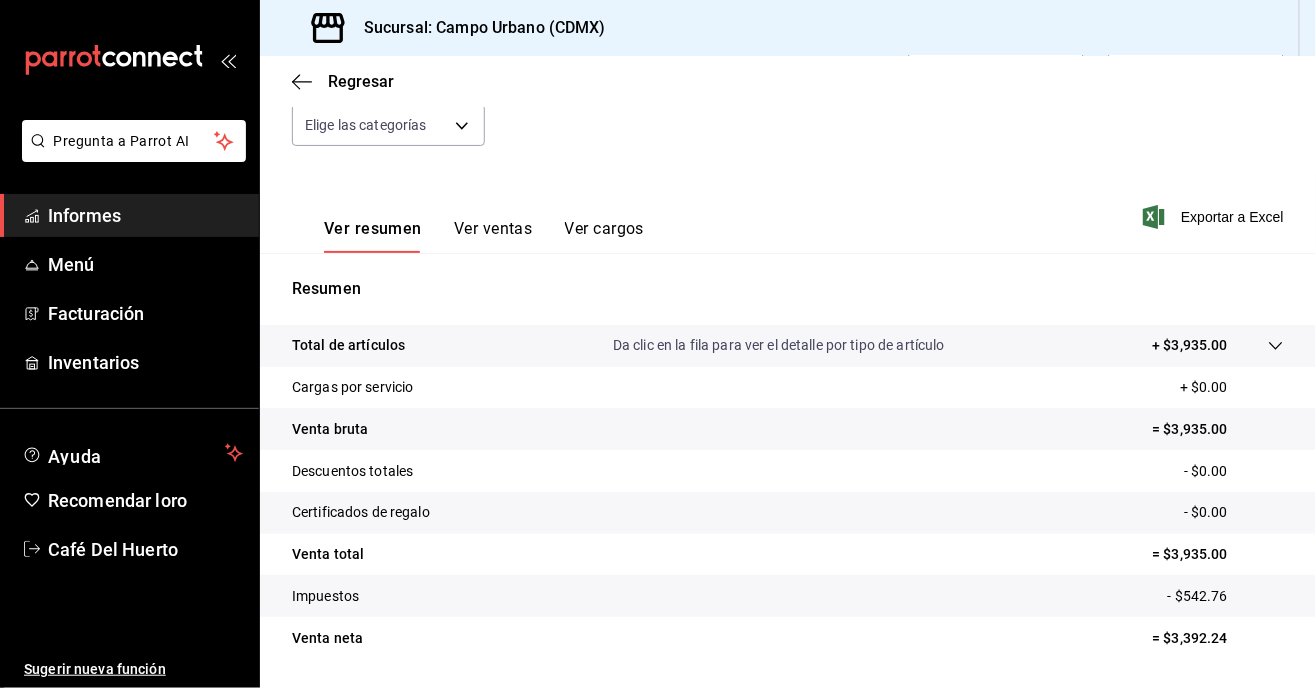 scroll, scrollTop: 175, scrollLeft: 0, axis: vertical 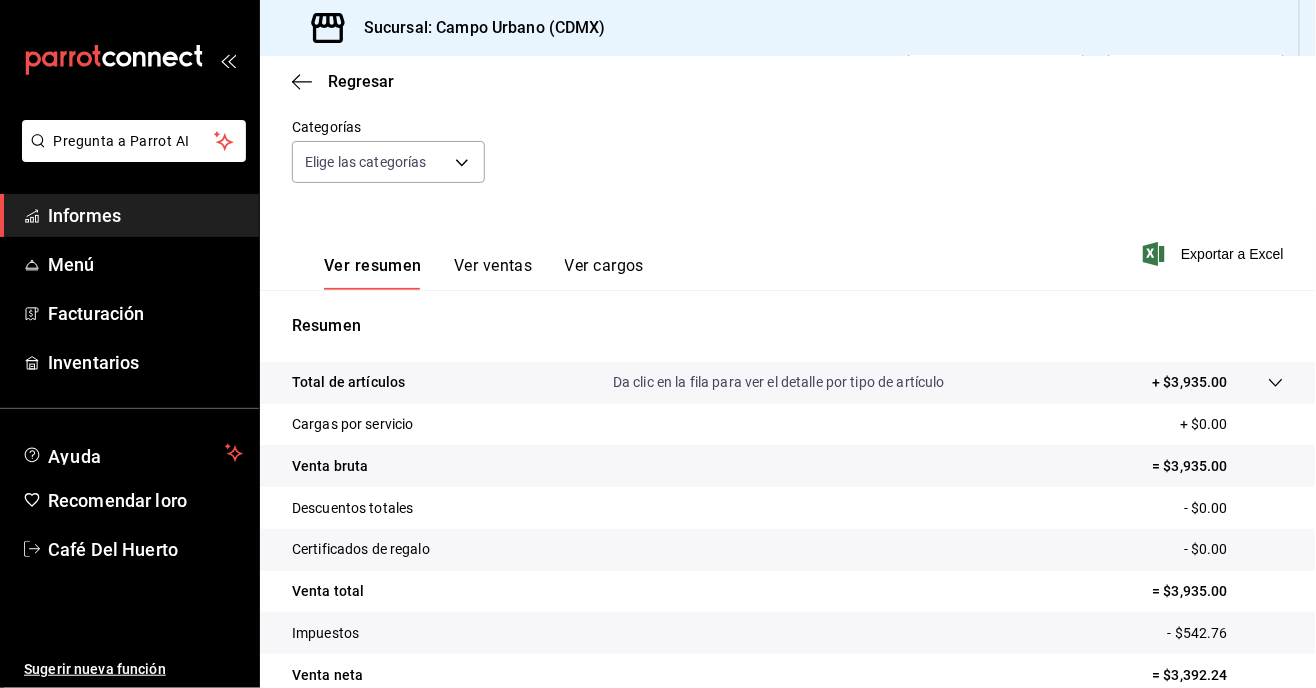 click on "Ver ventas" at bounding box center (493, 265) 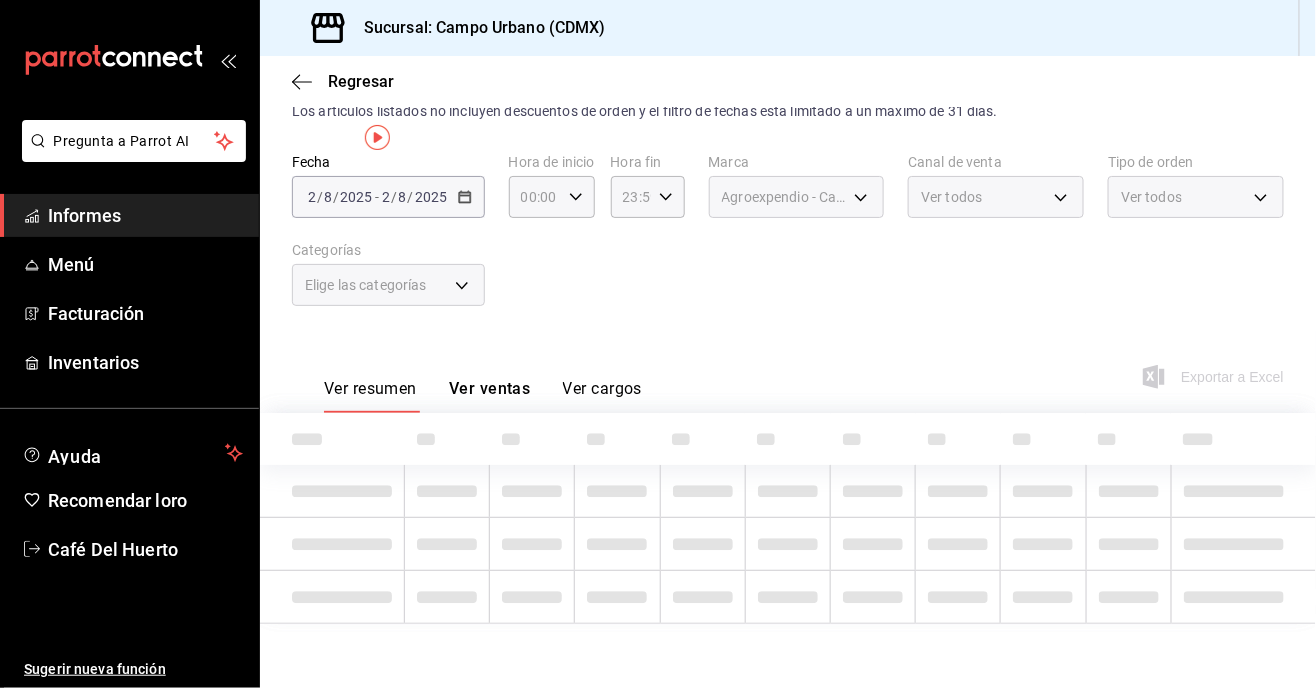 scroll, scrollTop: 0, scrollLeft: 0, axis: both 